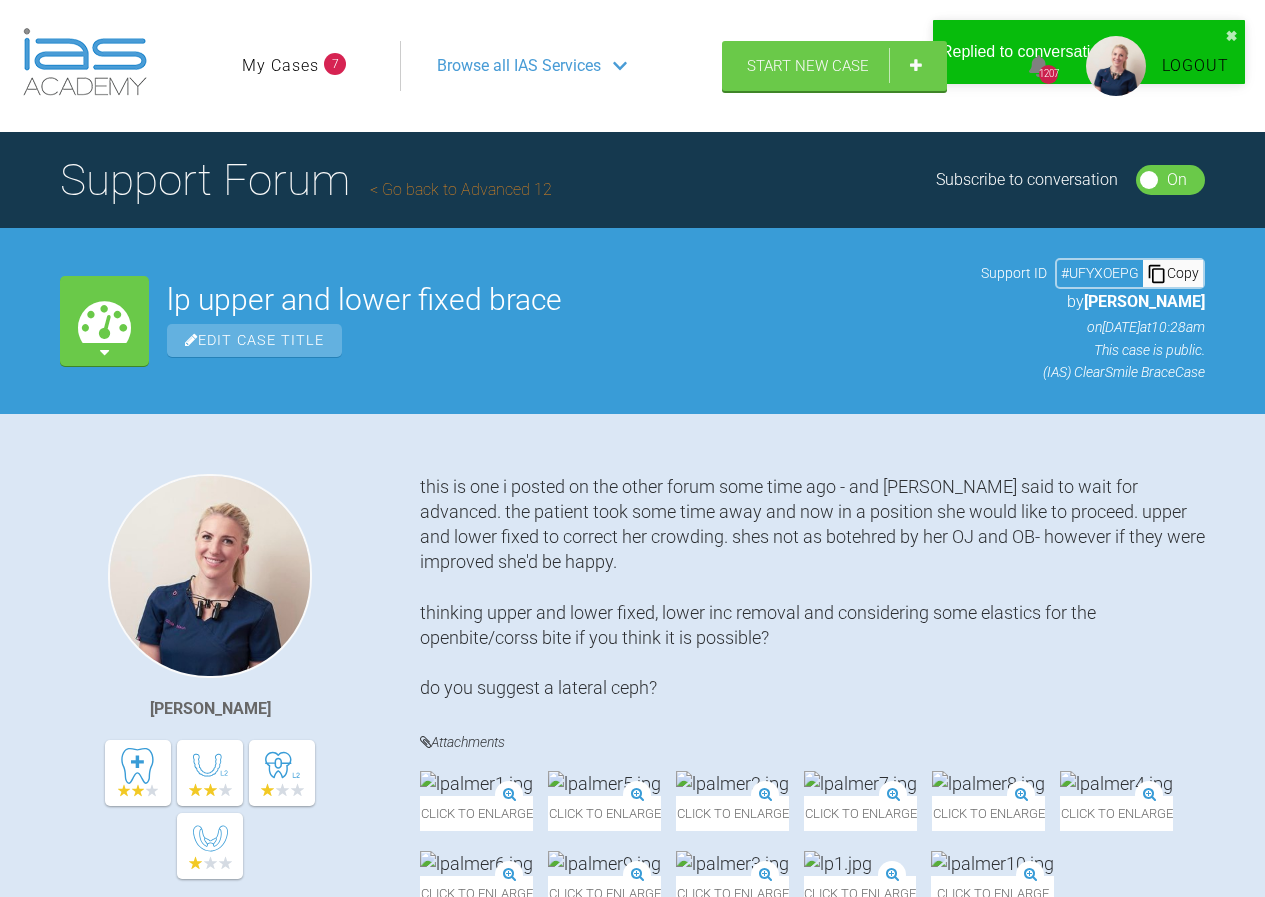scroll, scrollTop: 22525, scrollLeft: 0, axis: vertical 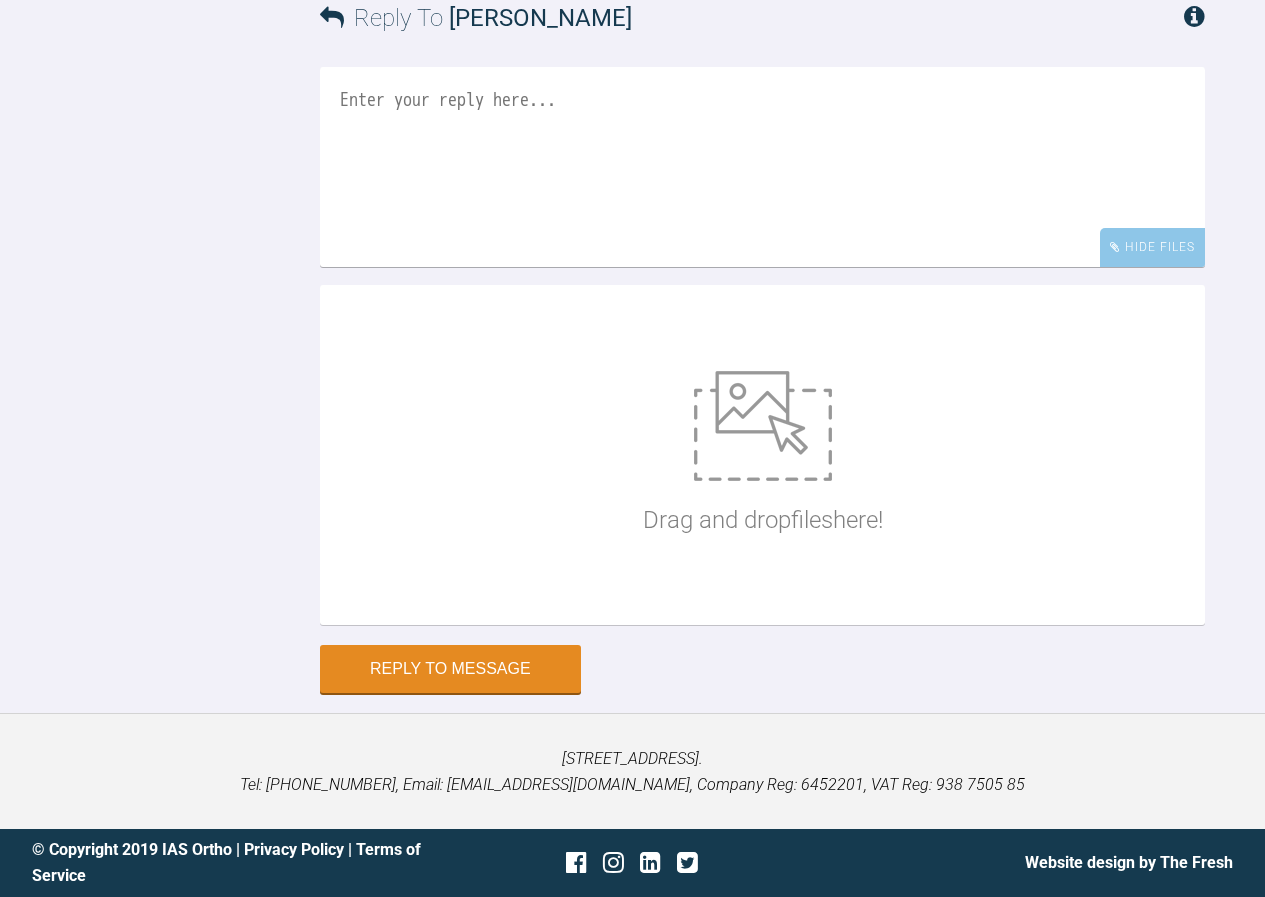 click at bounding box center [619, -224] 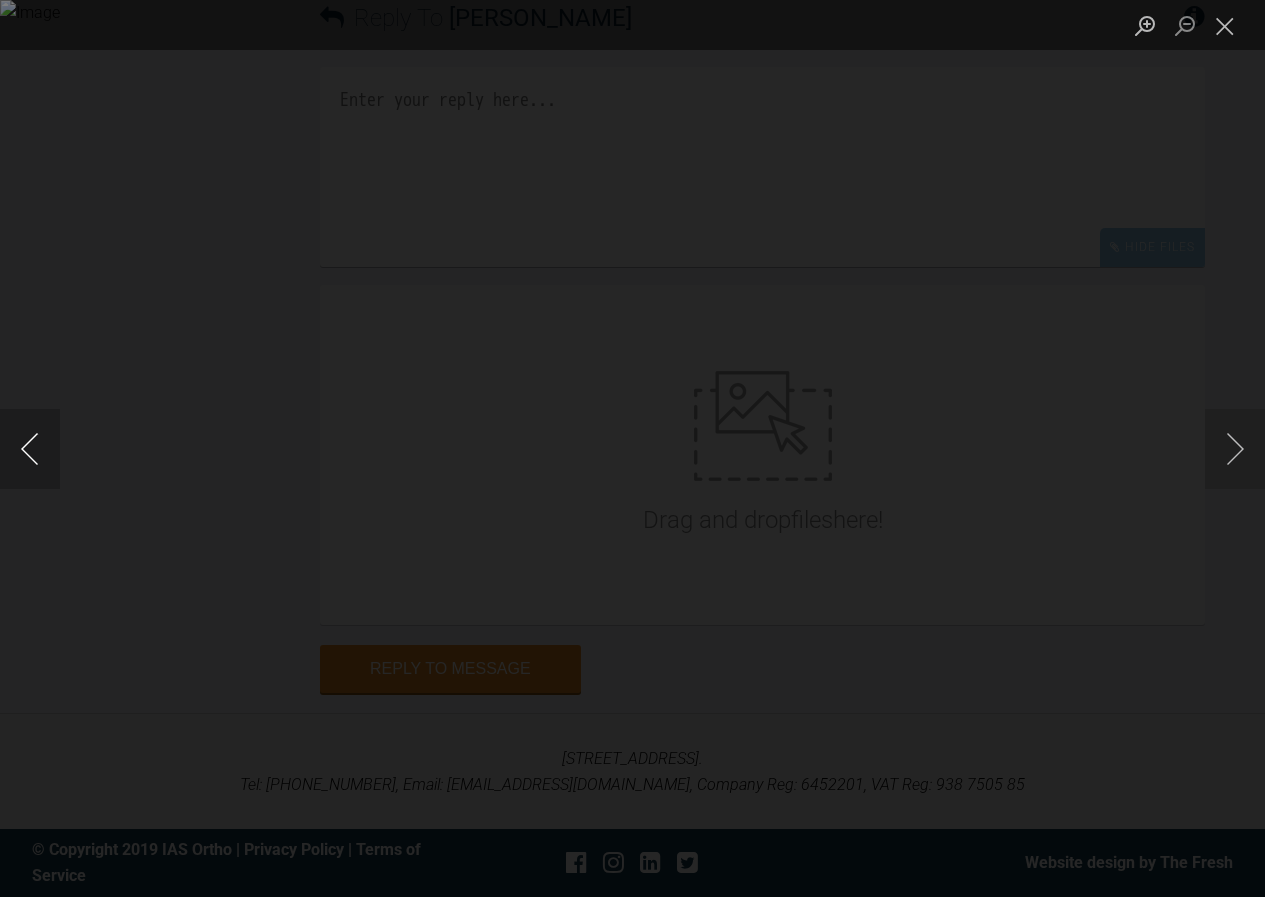 click at bounding box center [30, 449] 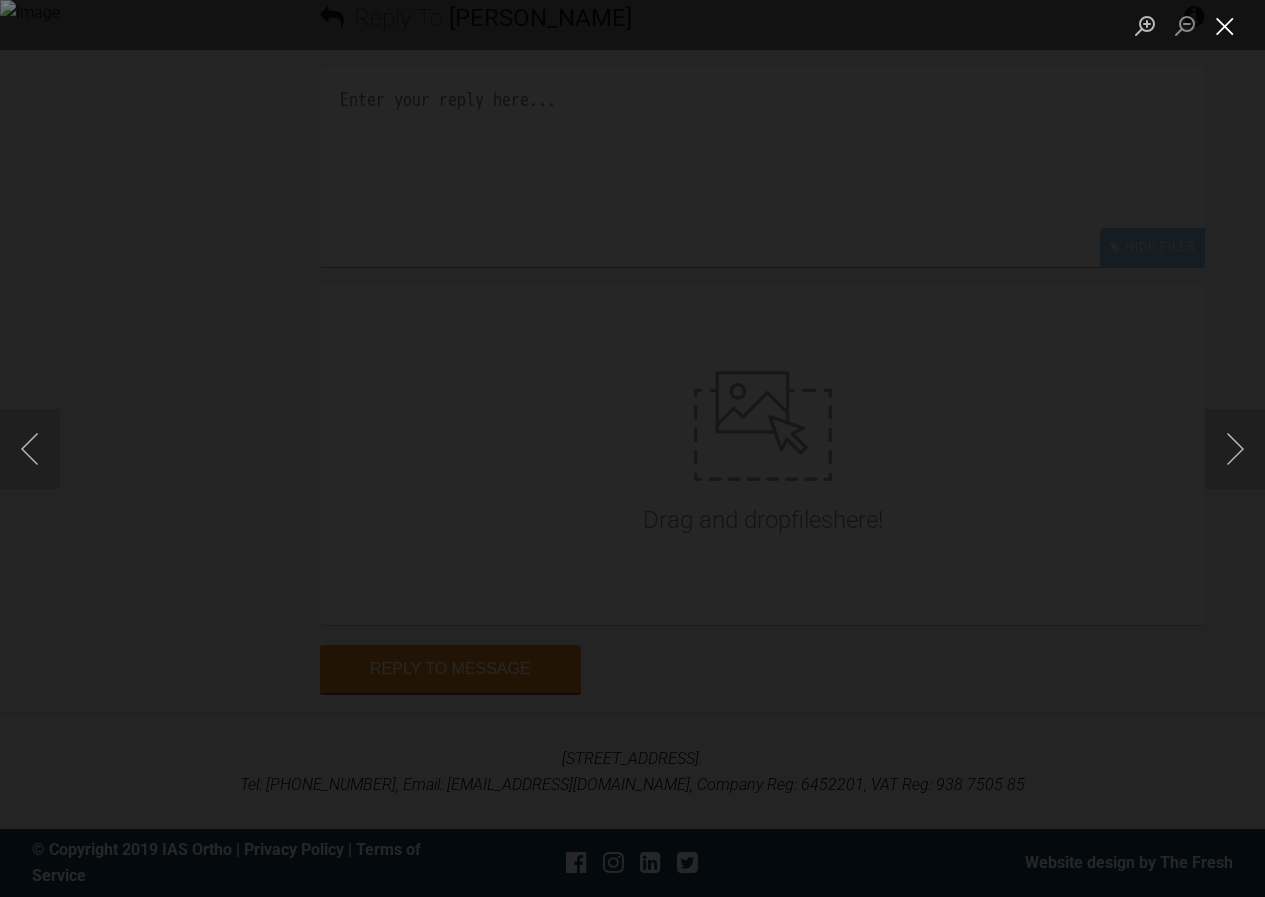 click at bounding box center (1225, 25) 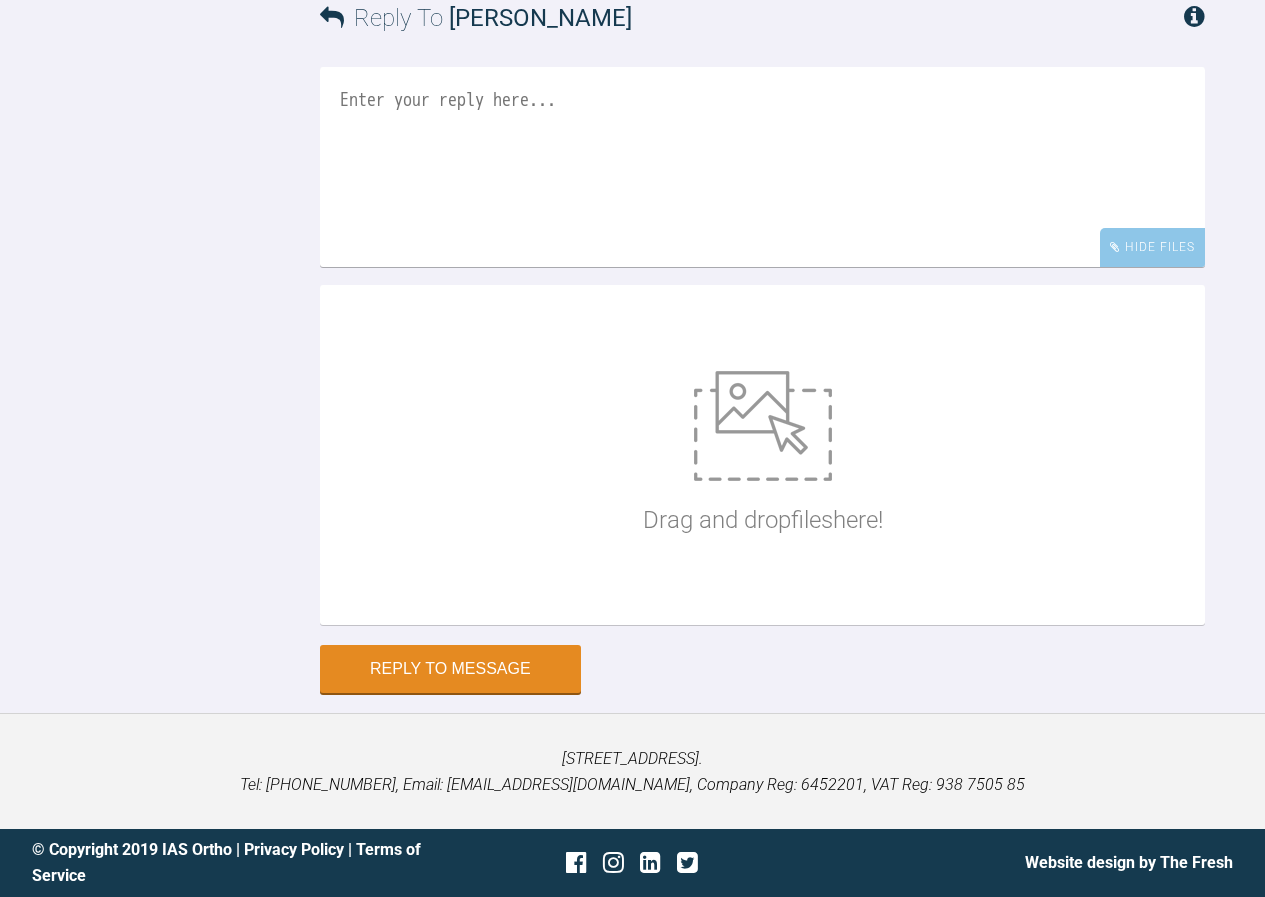 click at bounding box center (1033, -224) 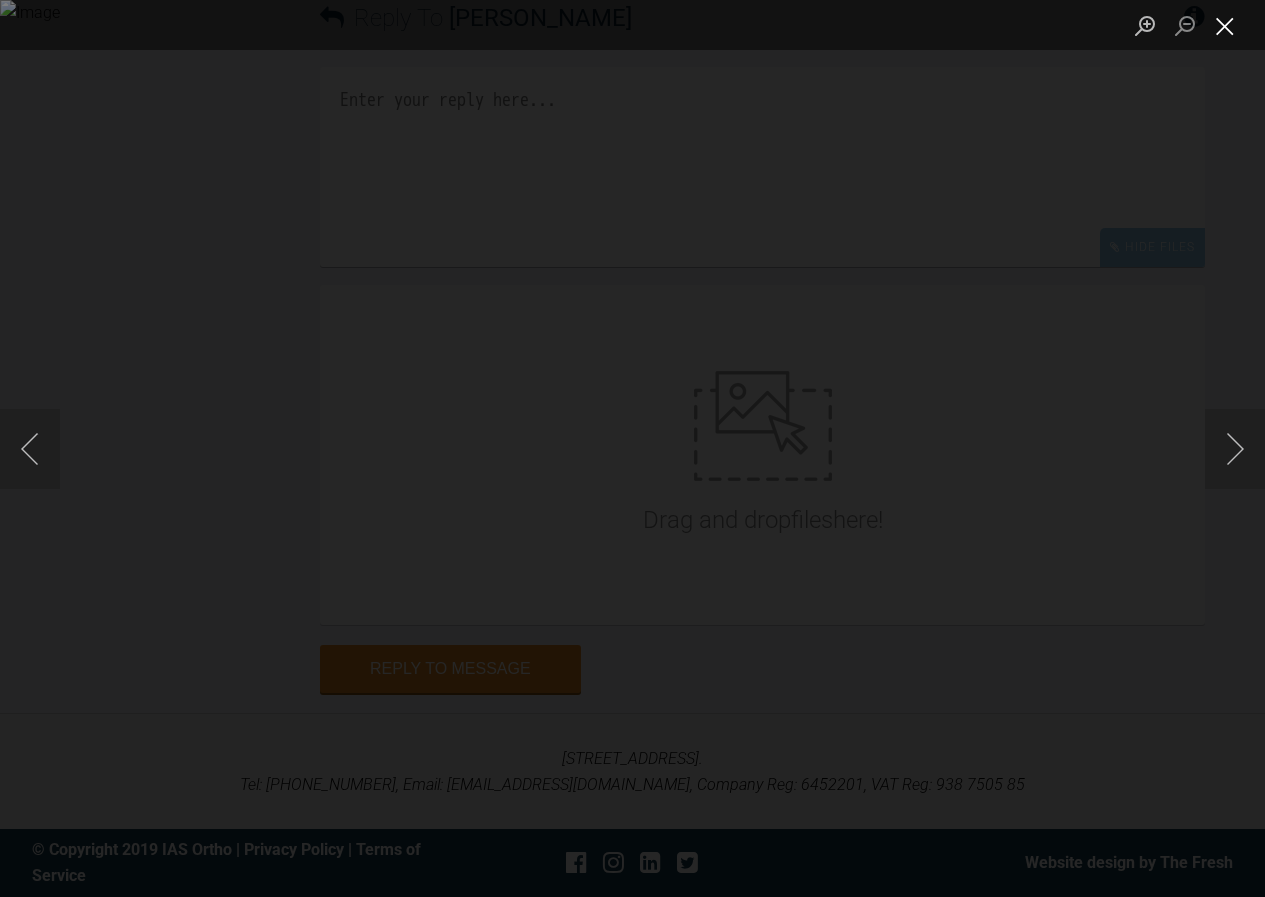 click at bounding box center [1225, 25] 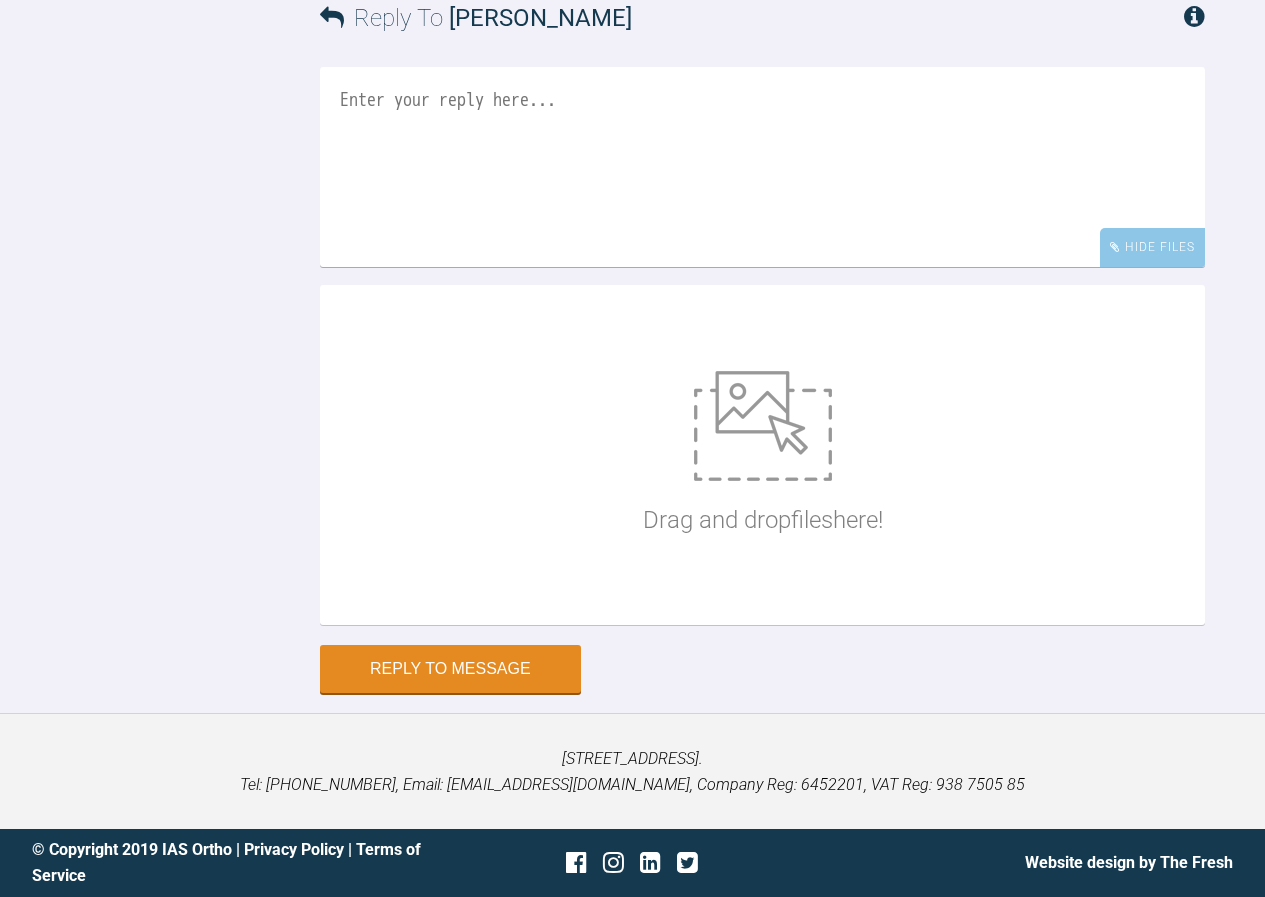 scroll, scrollTop: 18725, scrollLeft: 0, axis: vertical 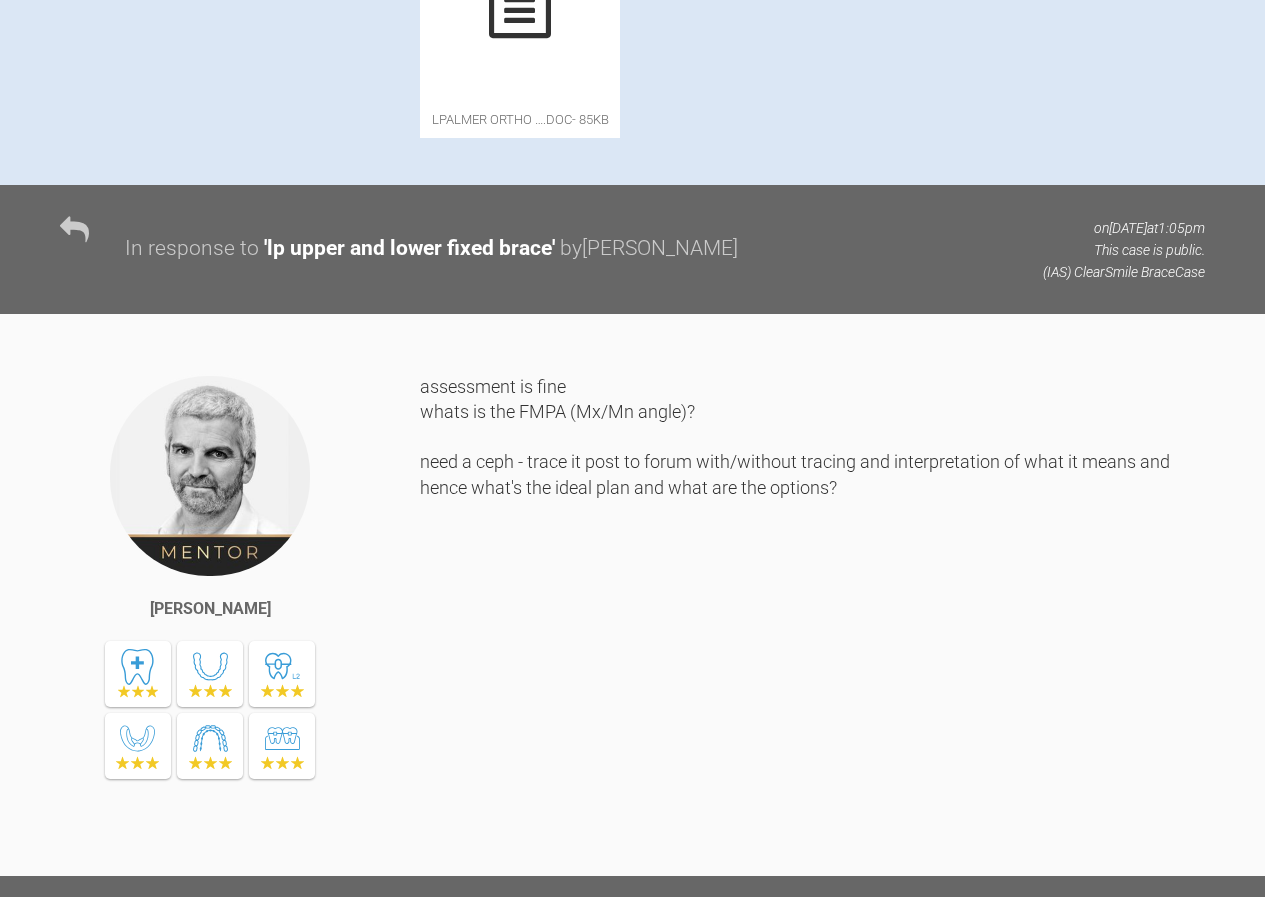 click at bounding box center (732, -166) 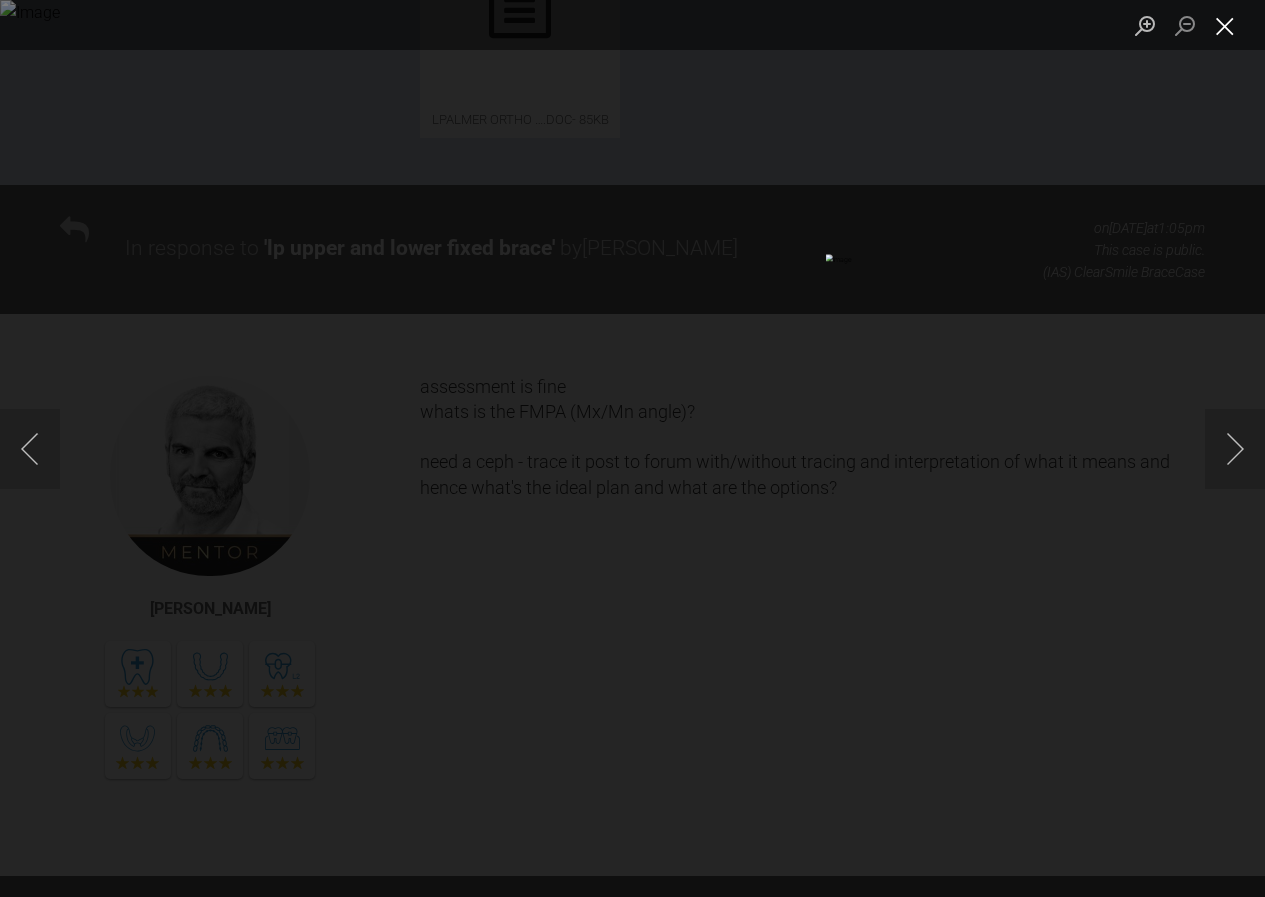 click at bounding box center [1225, 25] 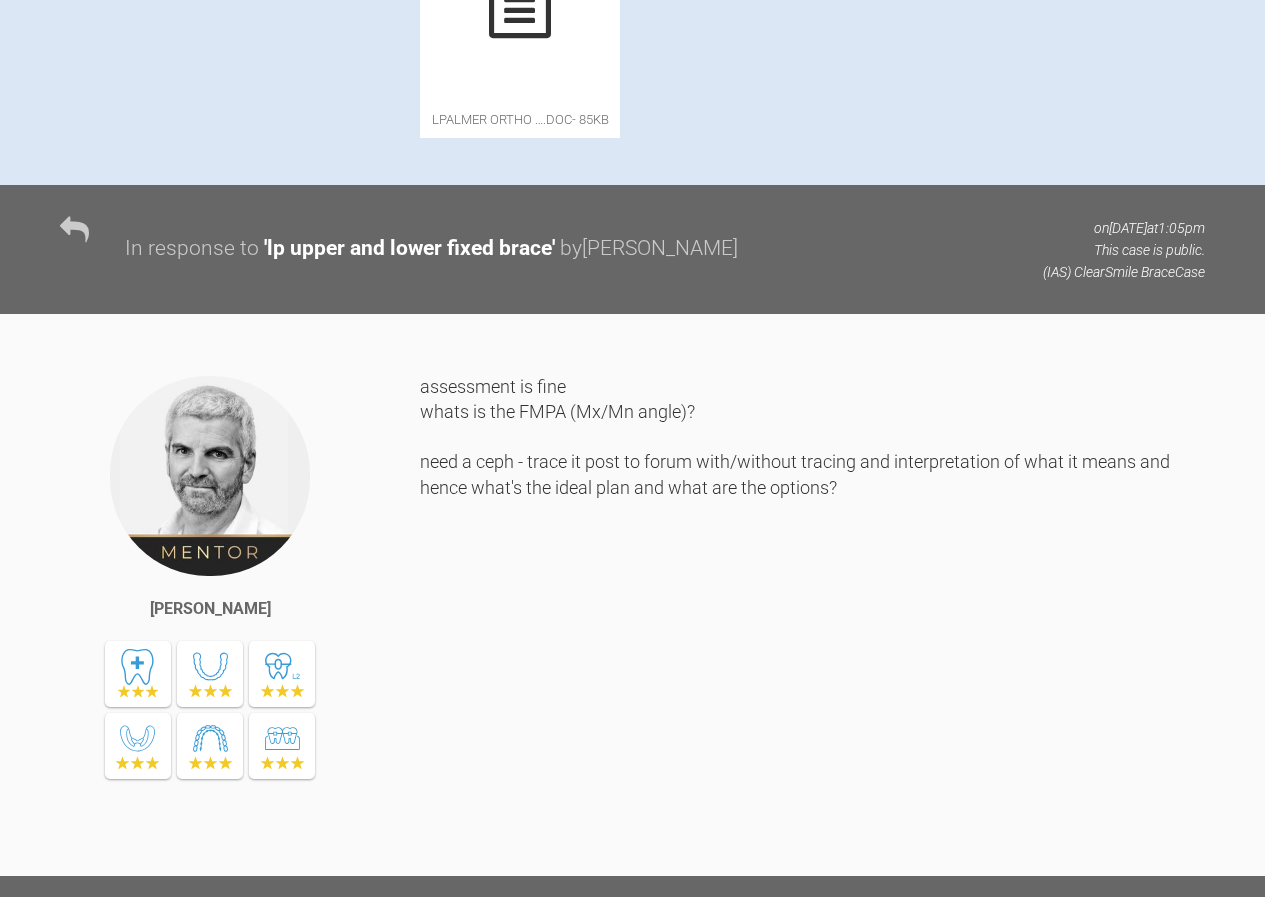 click at bounding box center (732, -166) 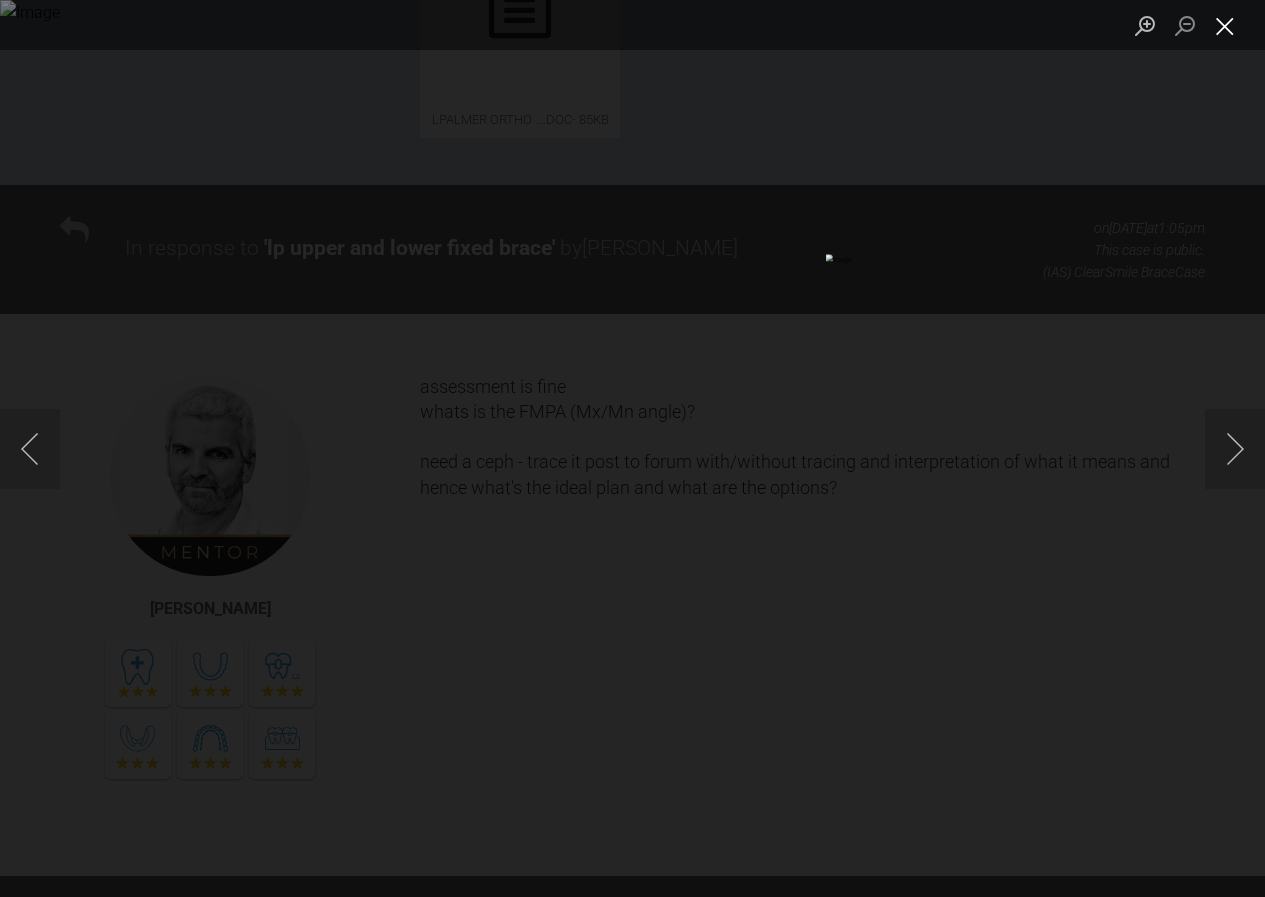 click at bounding box center [1225, 25] 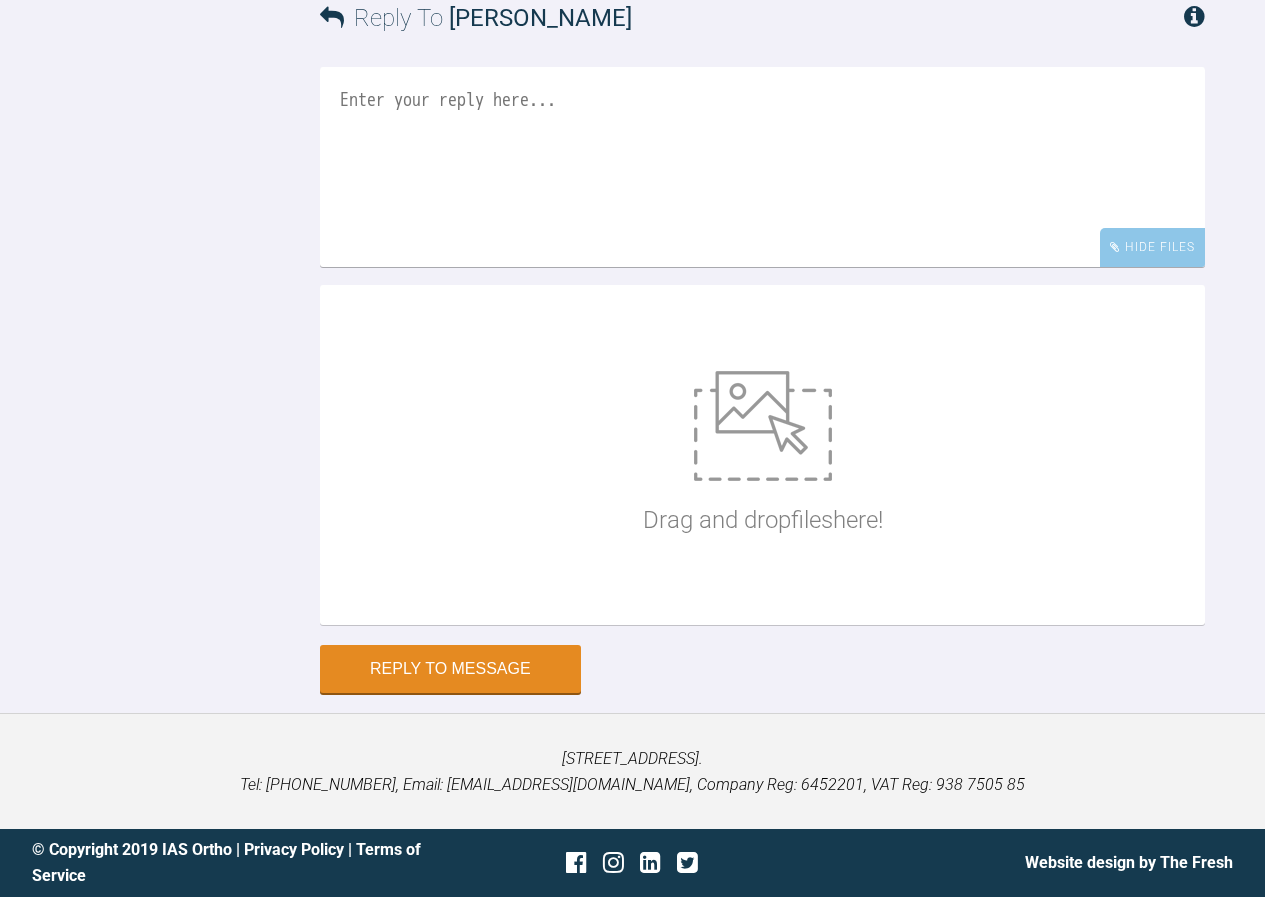 scroll, scrollTop: 20650, scrollLeft: 0, axis: vertical 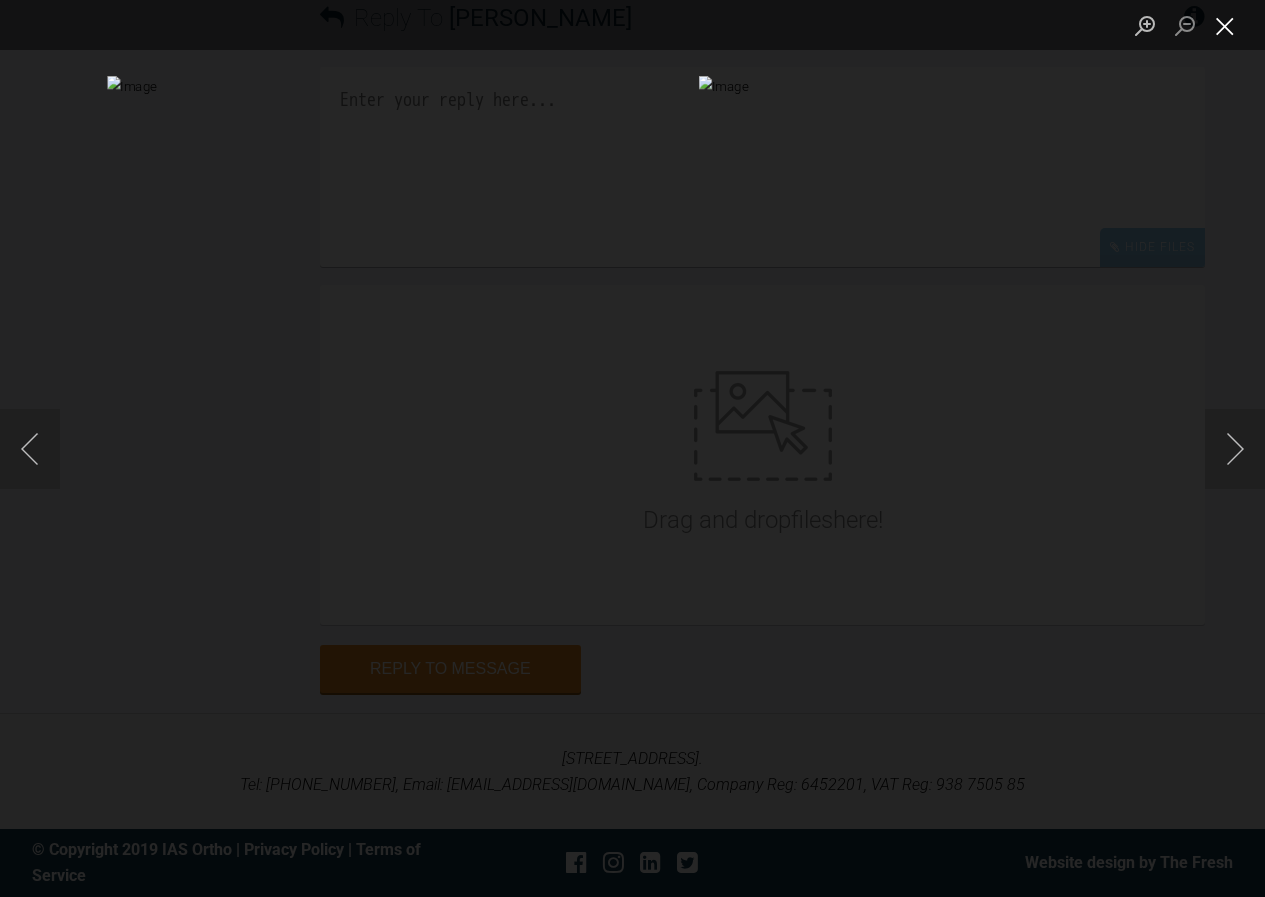 click at bounding box center [1225, 25] 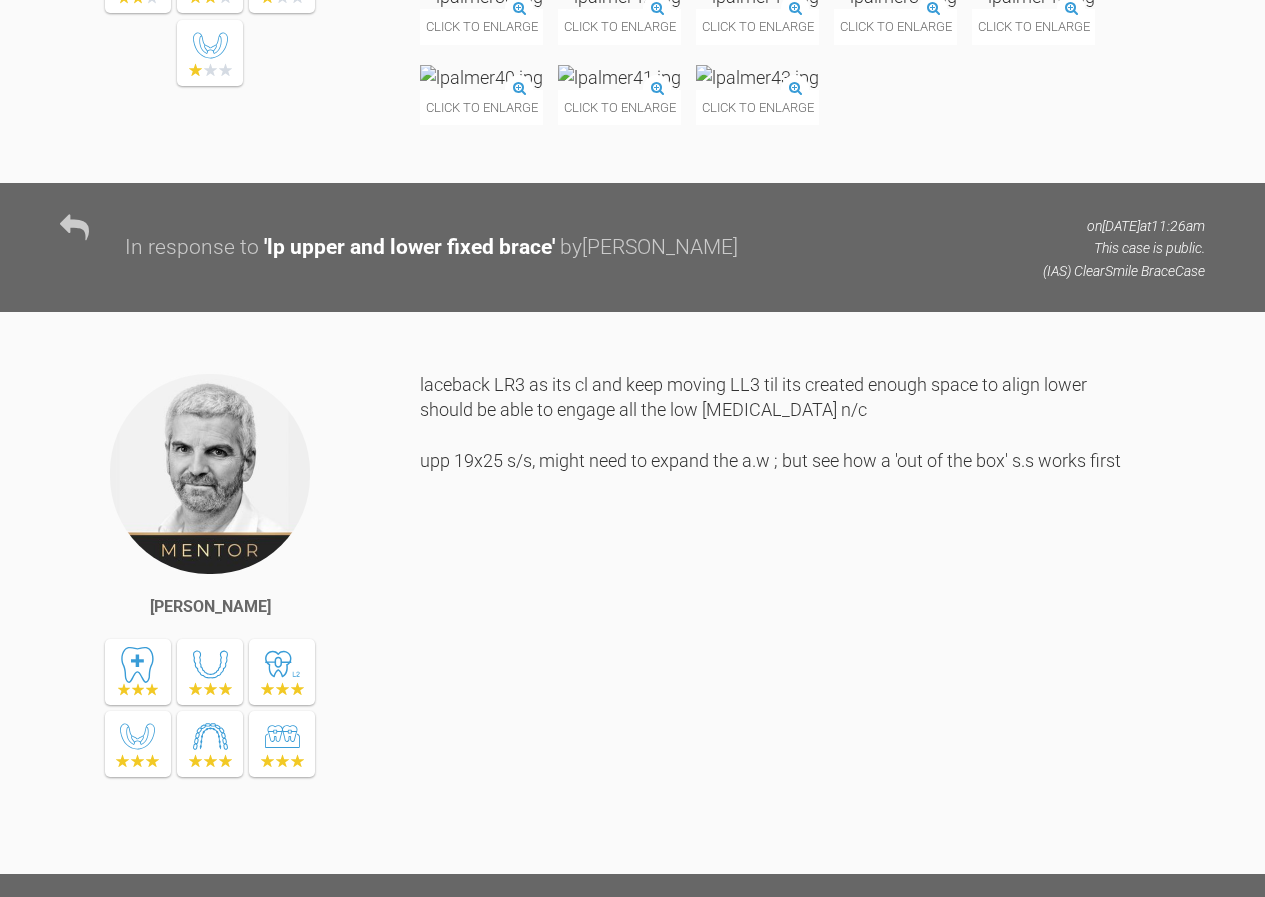 scroll, scrollTop: 11550, scrollLeft: 0, axis: vertical 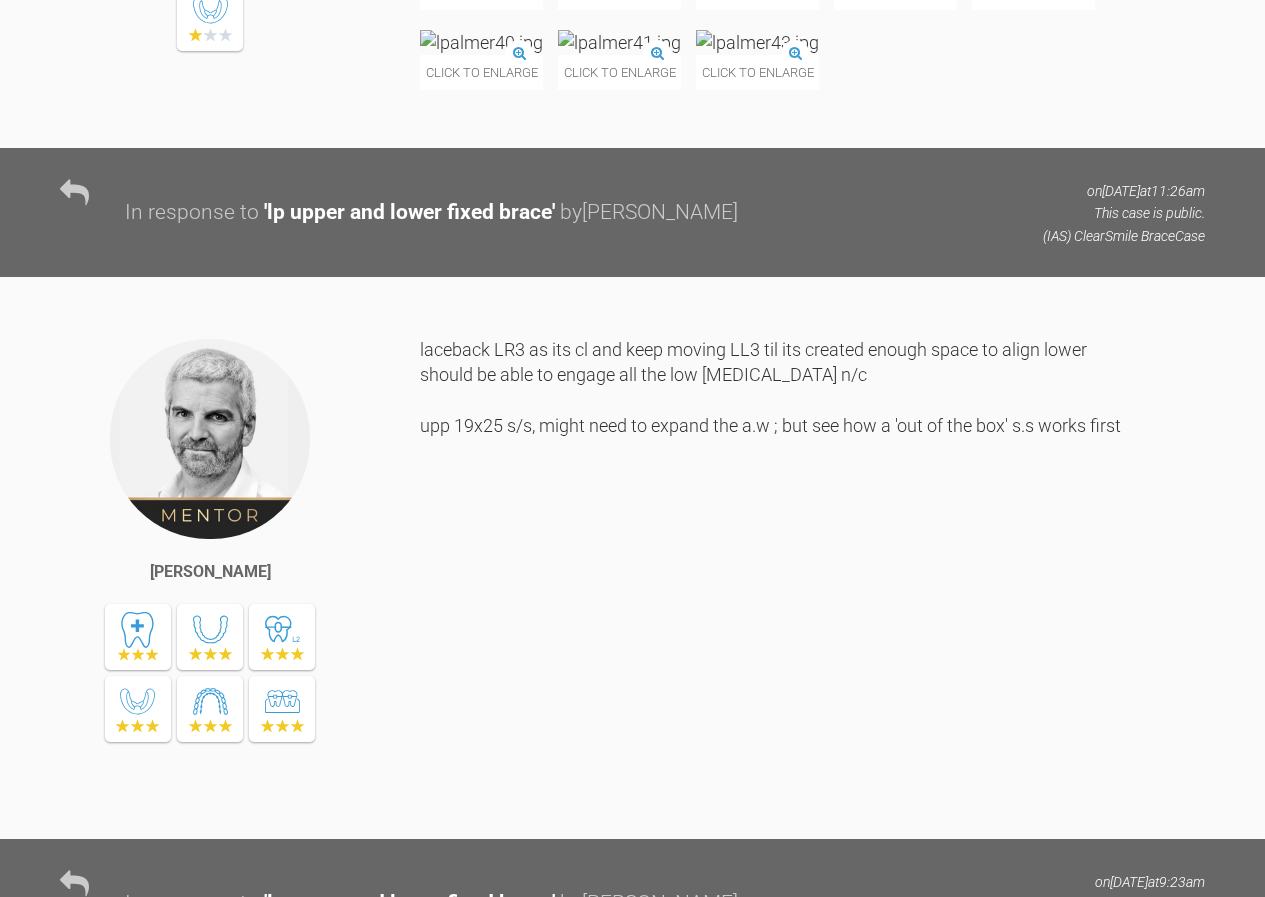 click at bounding box center (619, -1422) 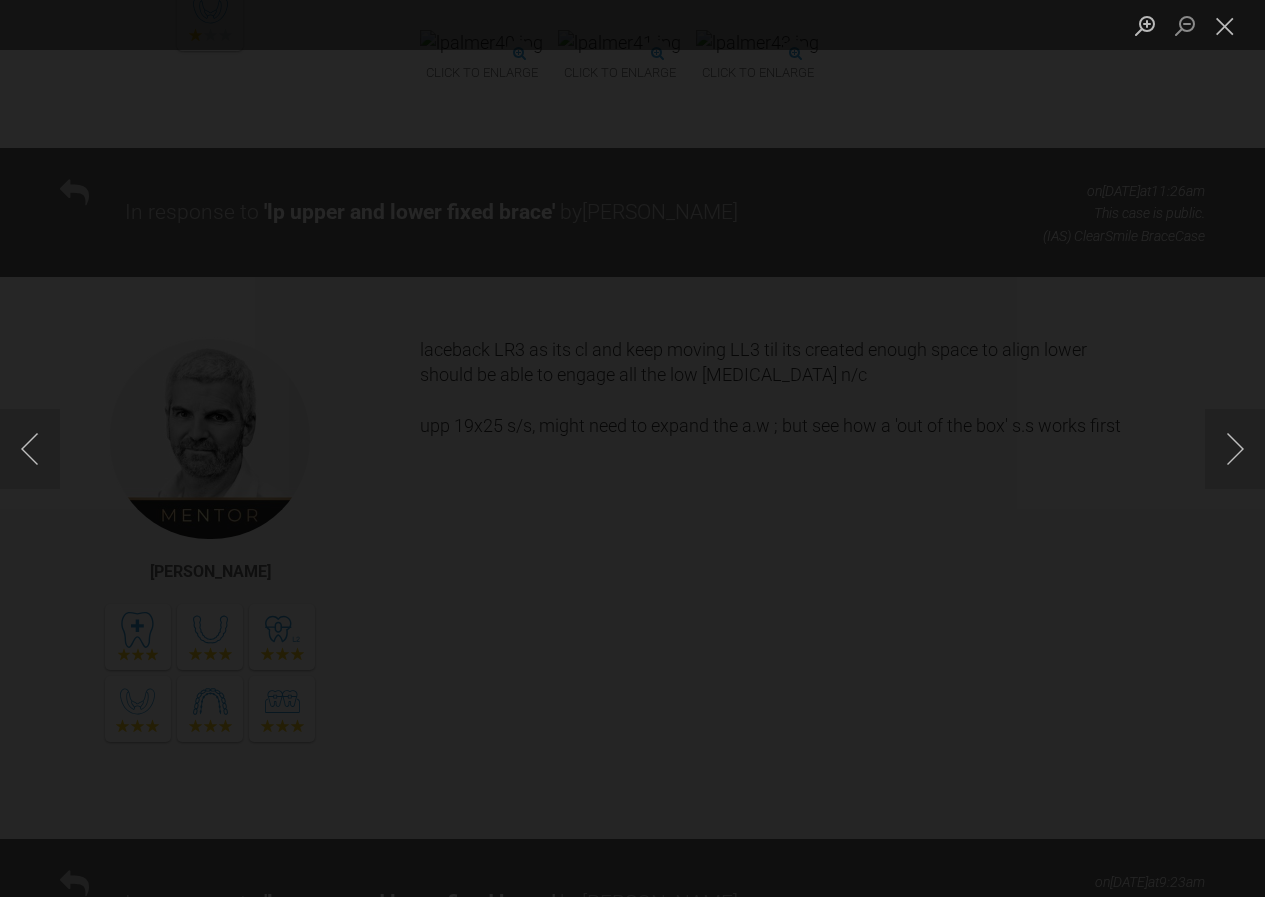 click at bounding box center (632, 448) 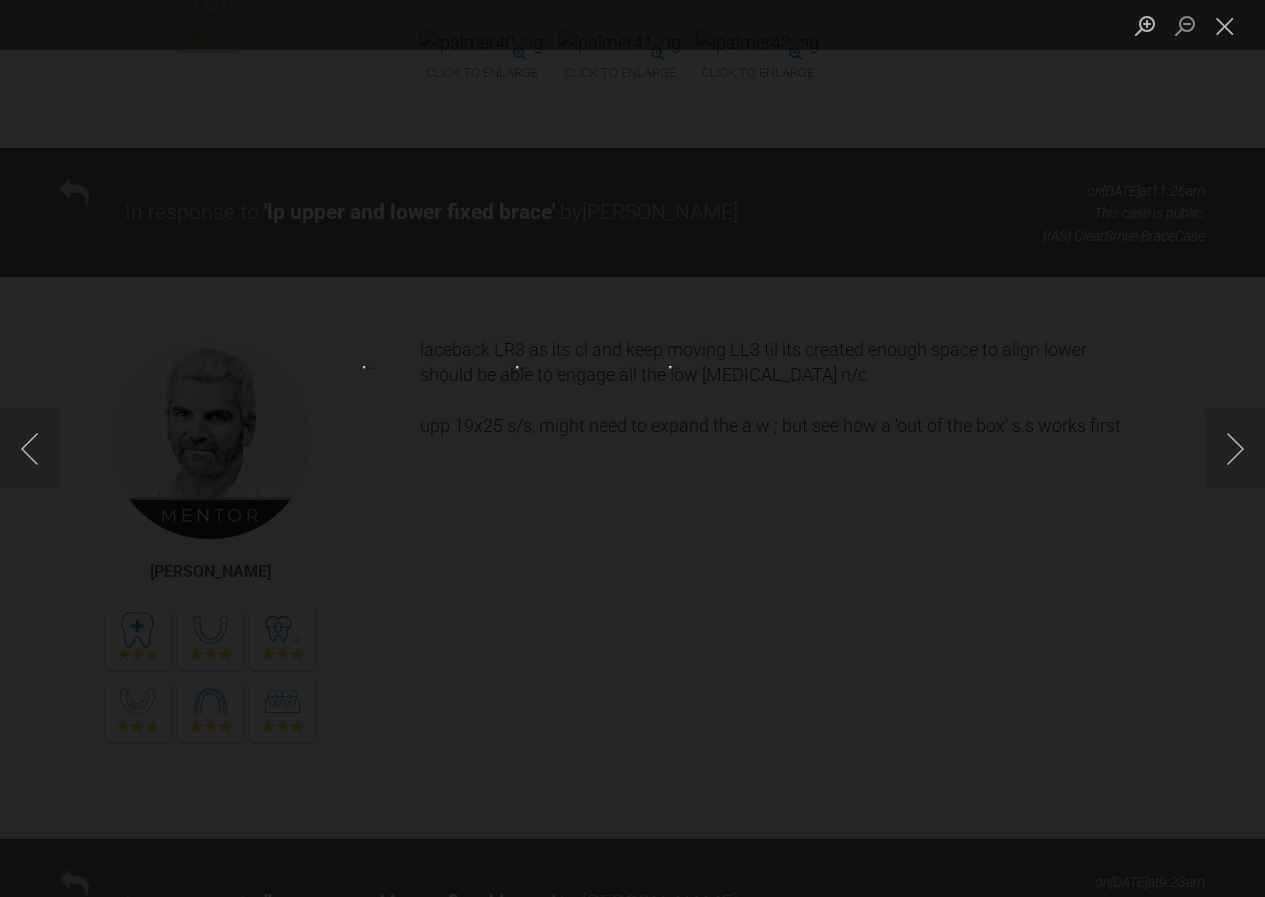 click at bounding box center [632, 448] 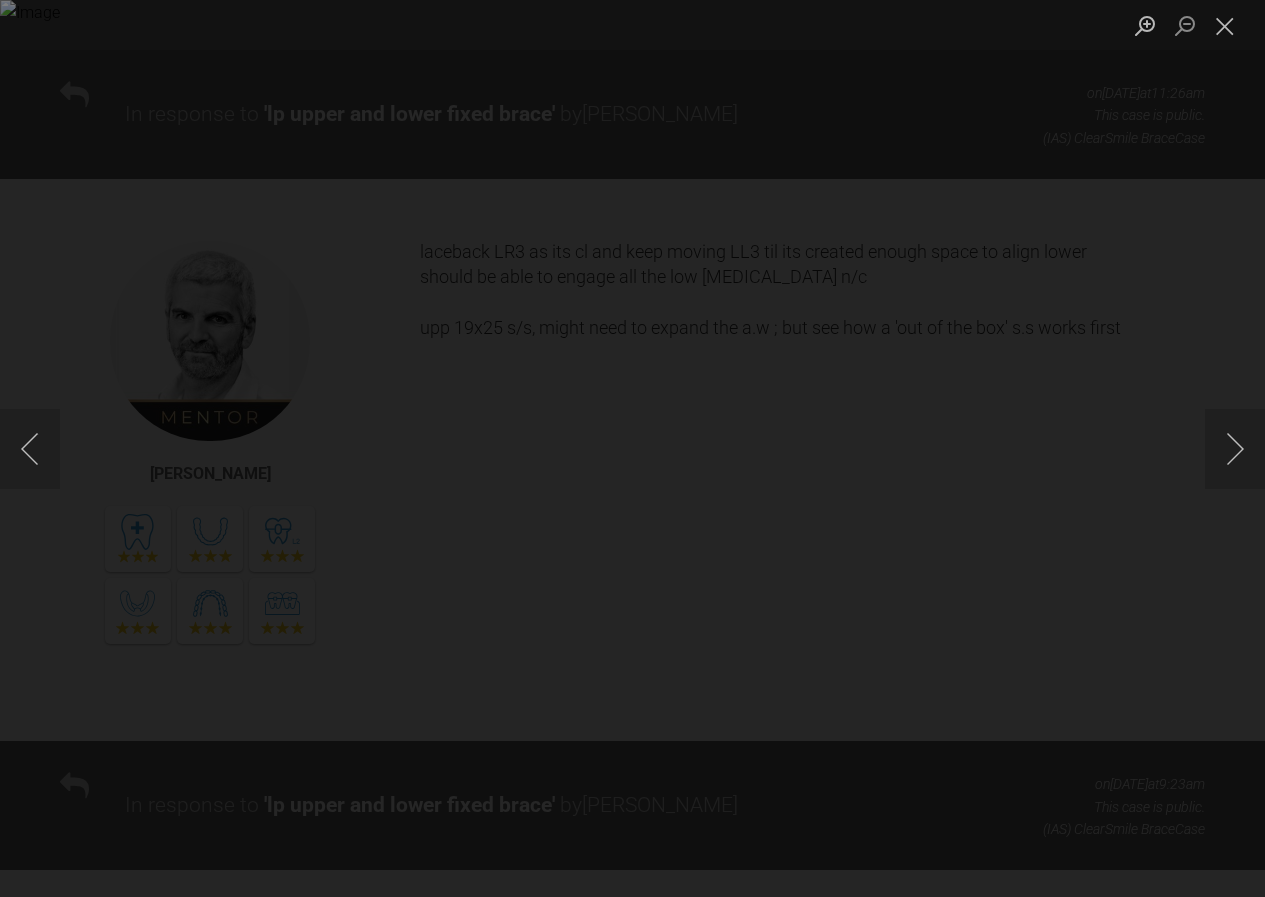 scroll, scrollTop: 11650, scrollLeft: 0, axis: vertical 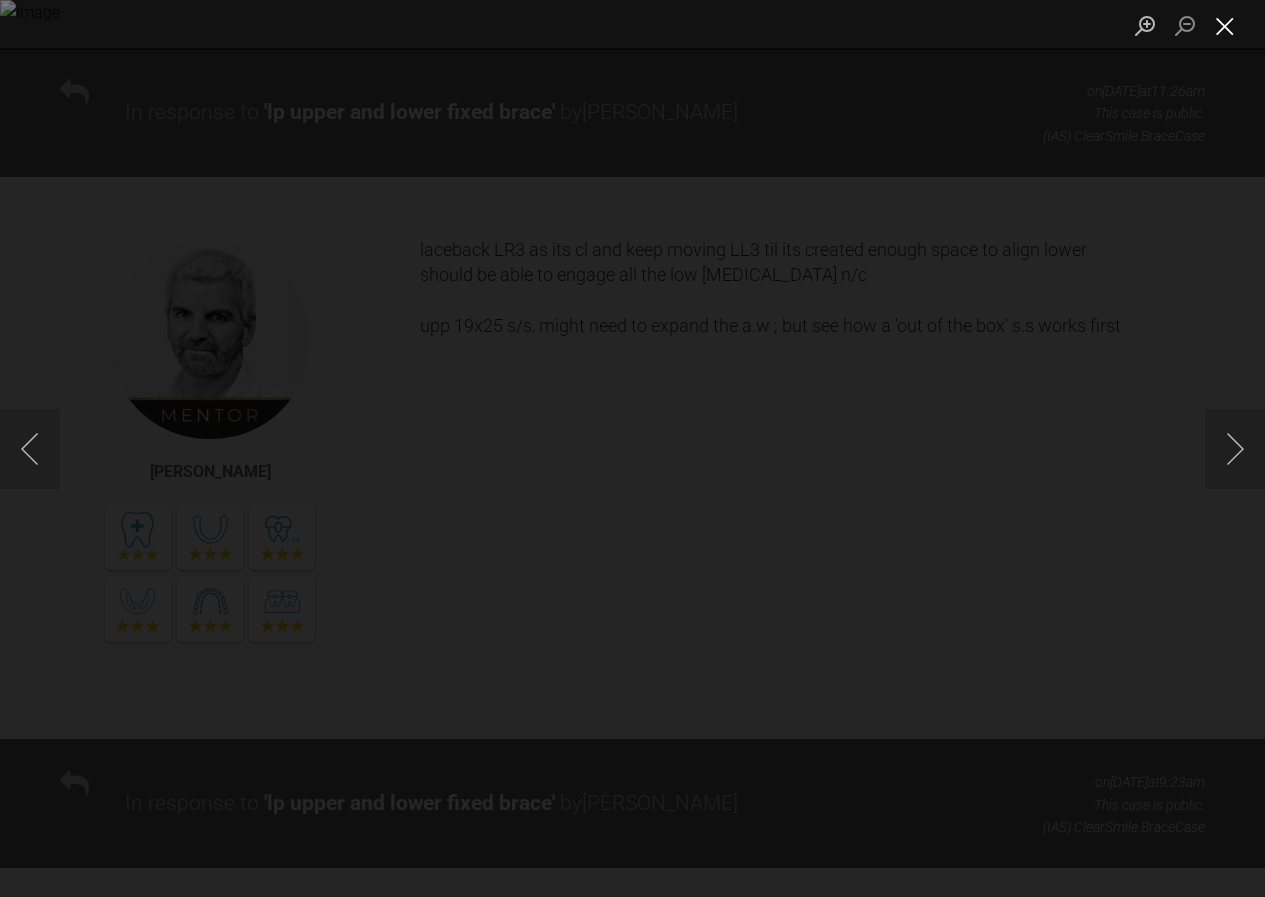 click at bounding box center (1225, 25) 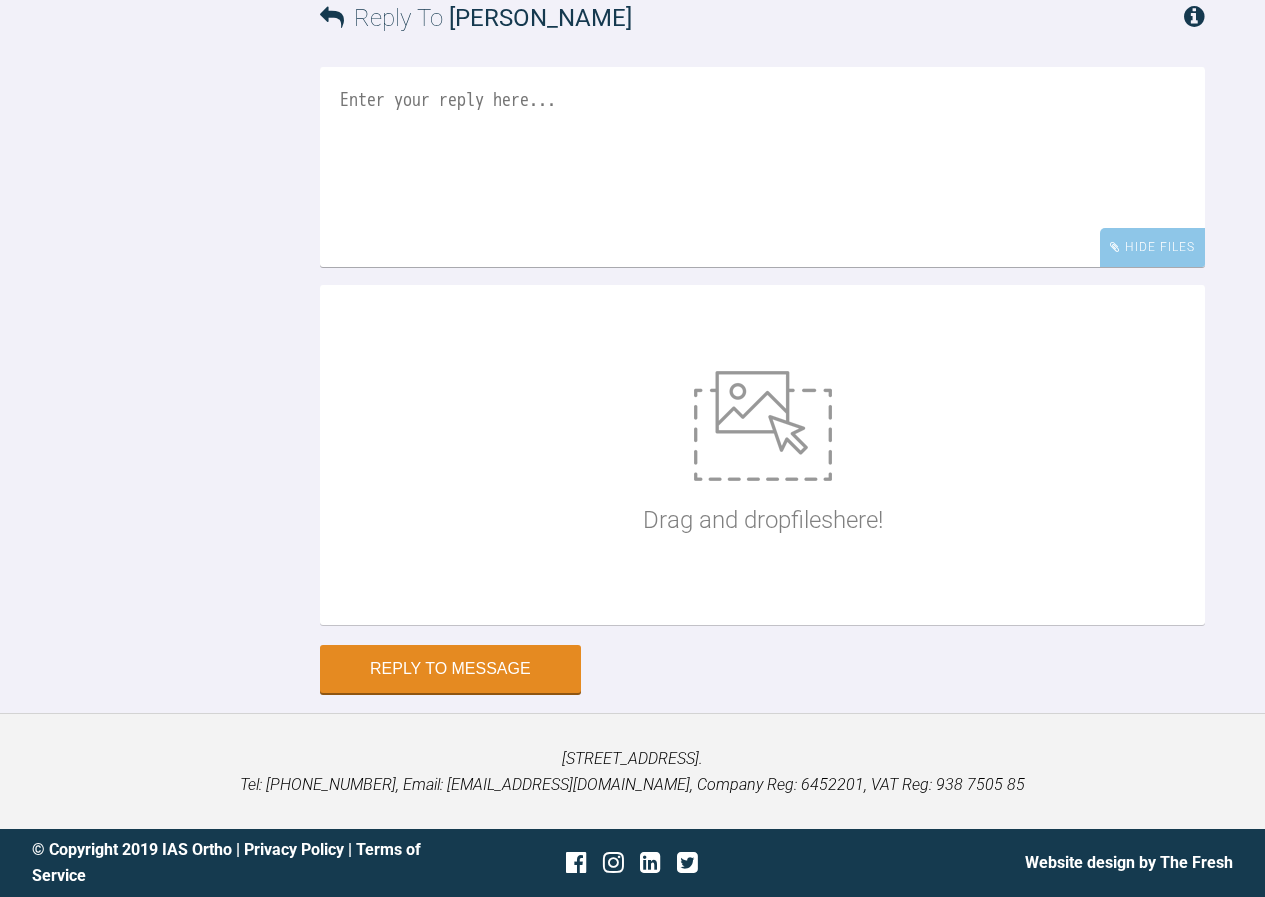 scroll, scrollTop: 22423, scrollLeft: 0, axis: vertical 